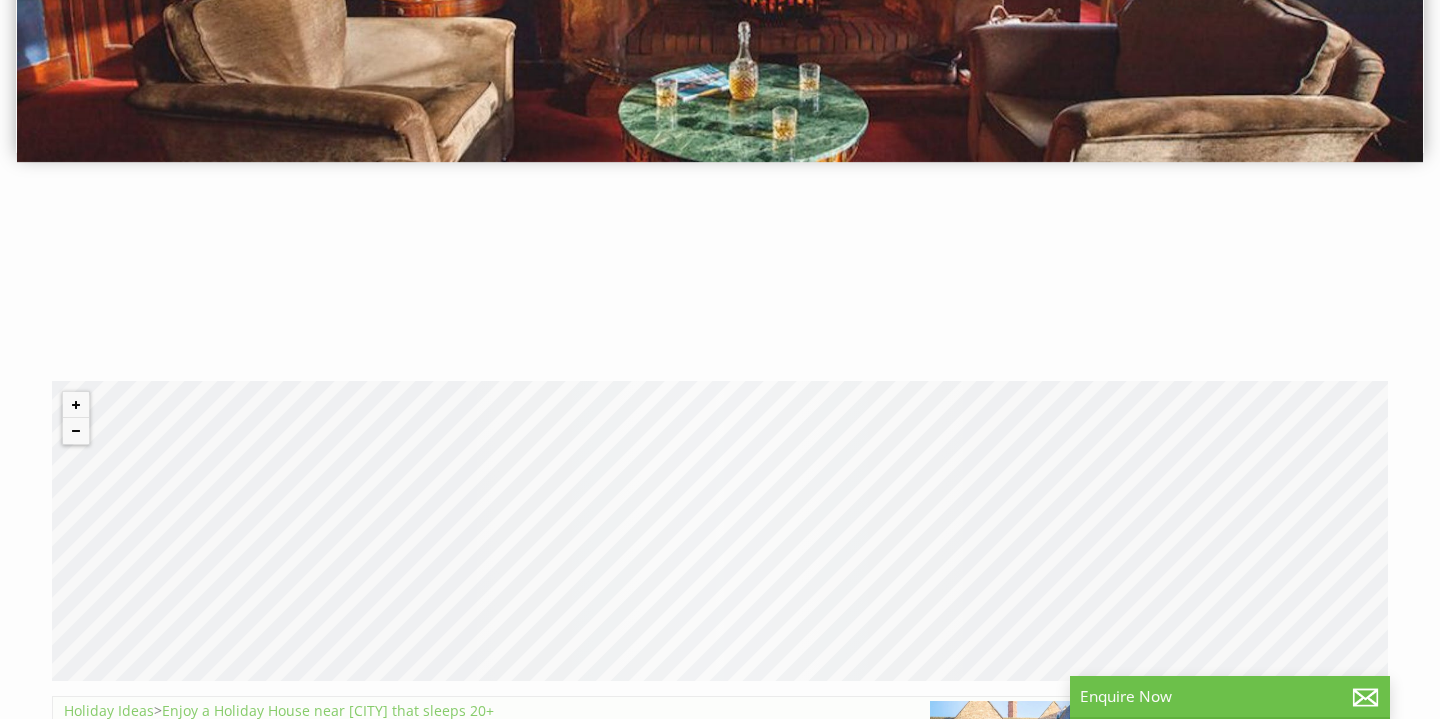 scroll, scrollTop: 455, scrollLeft: 0, axis: vertical 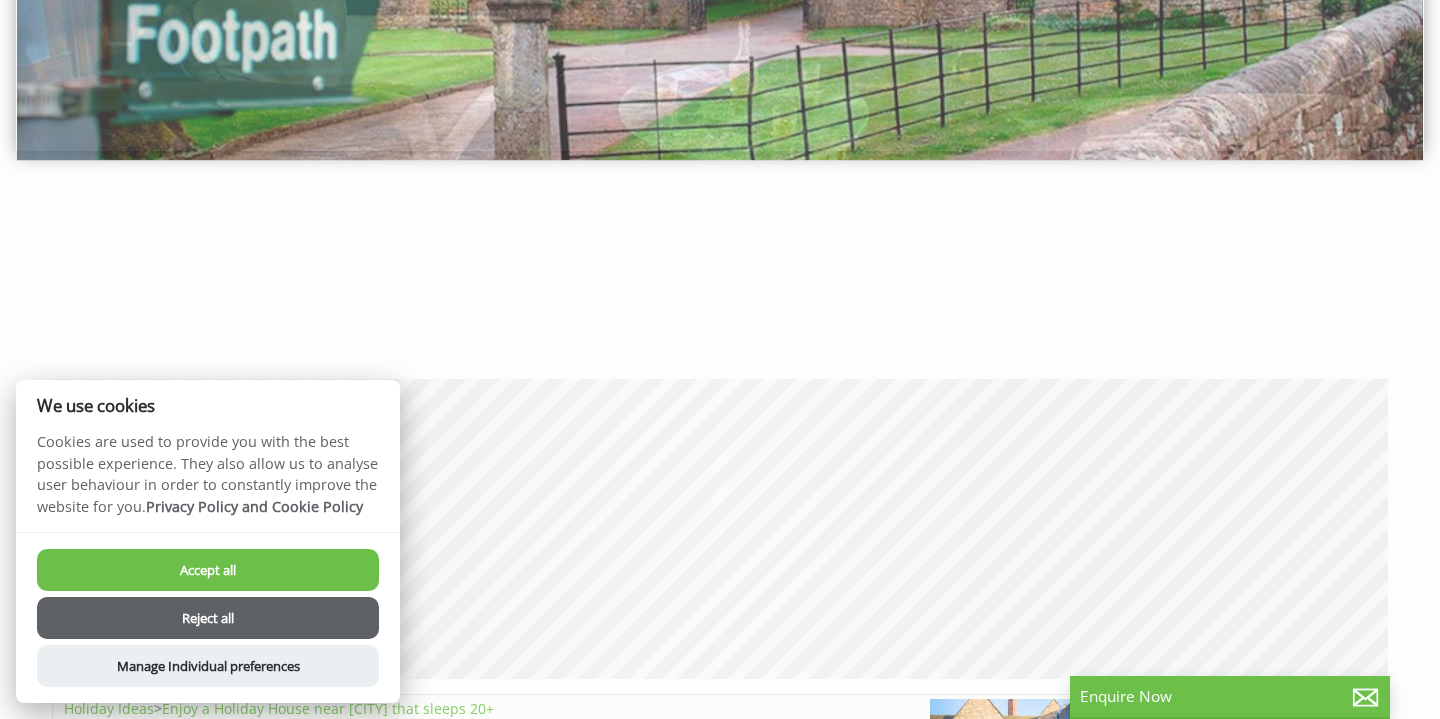 click on "Accept all" at bounding box center (208, 570) 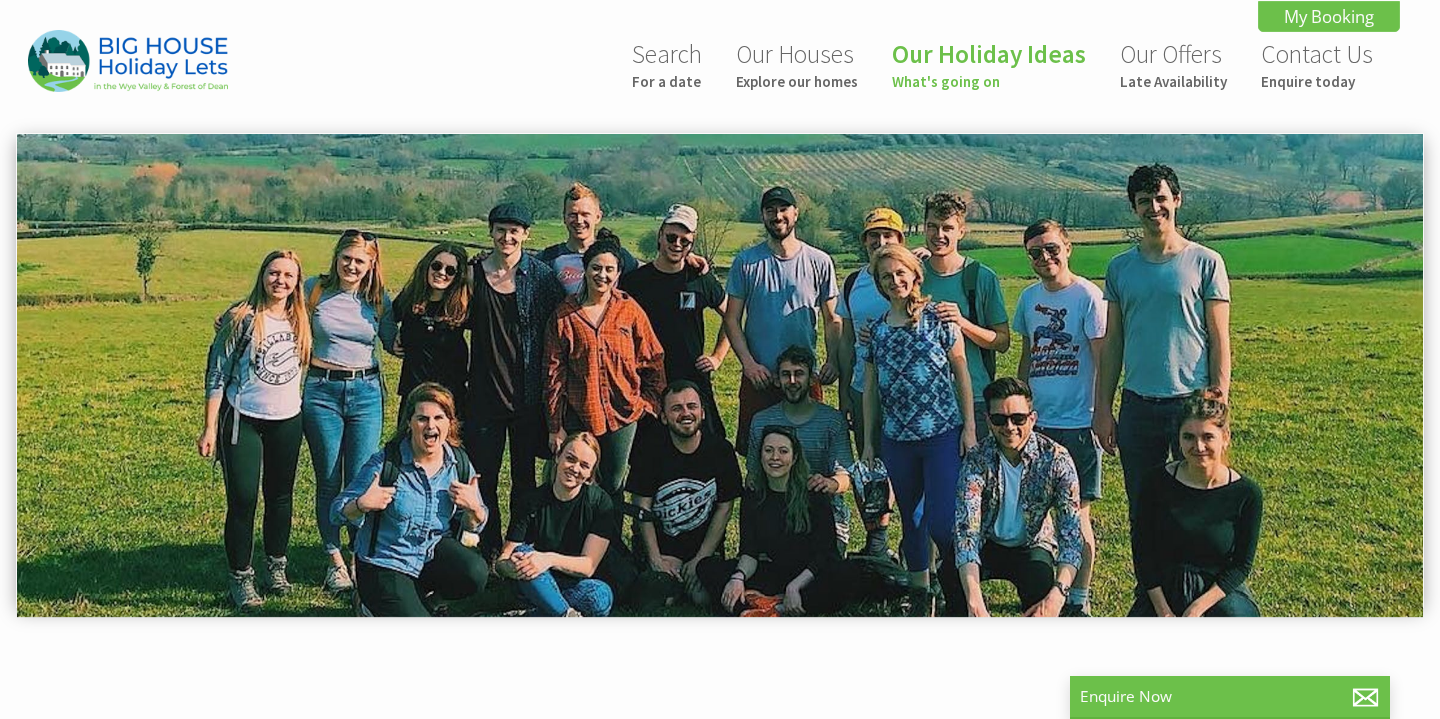 scroll, scrollTop: 0, scrollLeft: 0, axis: both 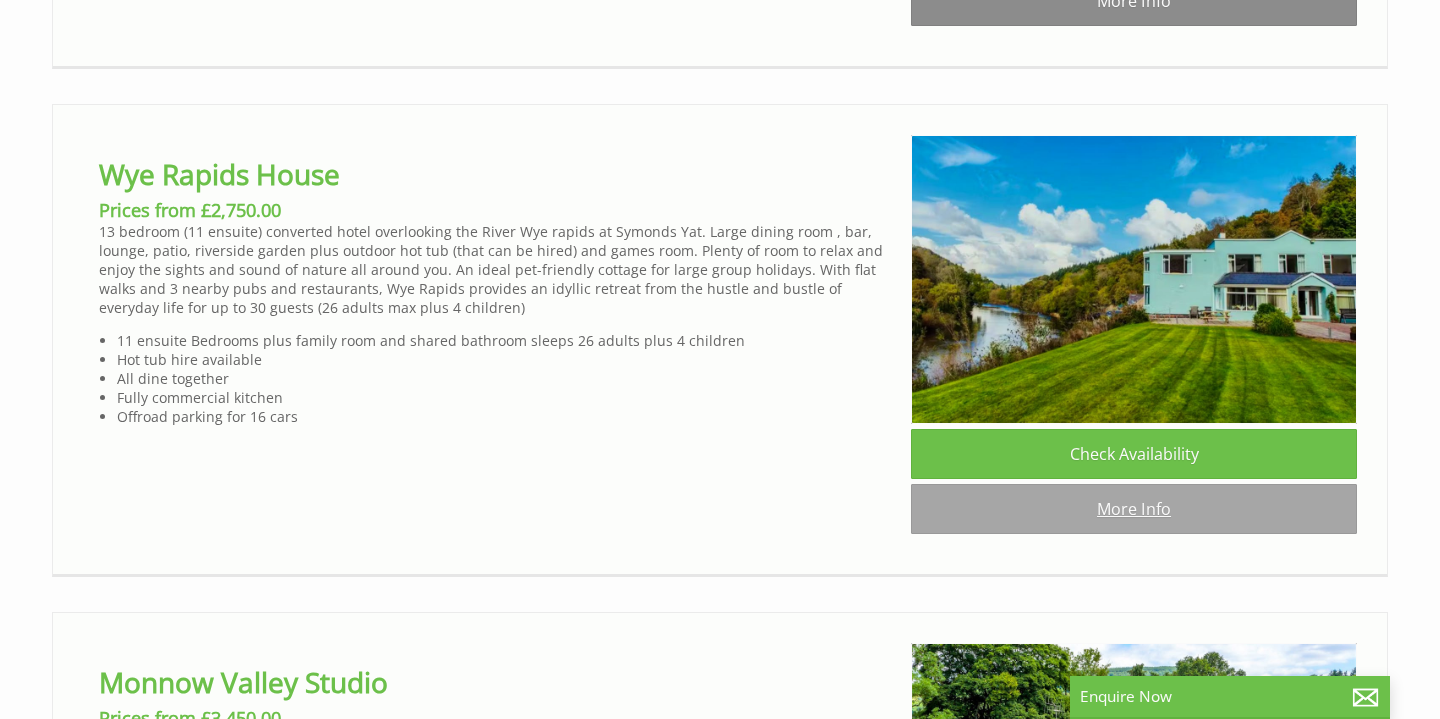click on "More Info" at bounding box center [1134, 509] 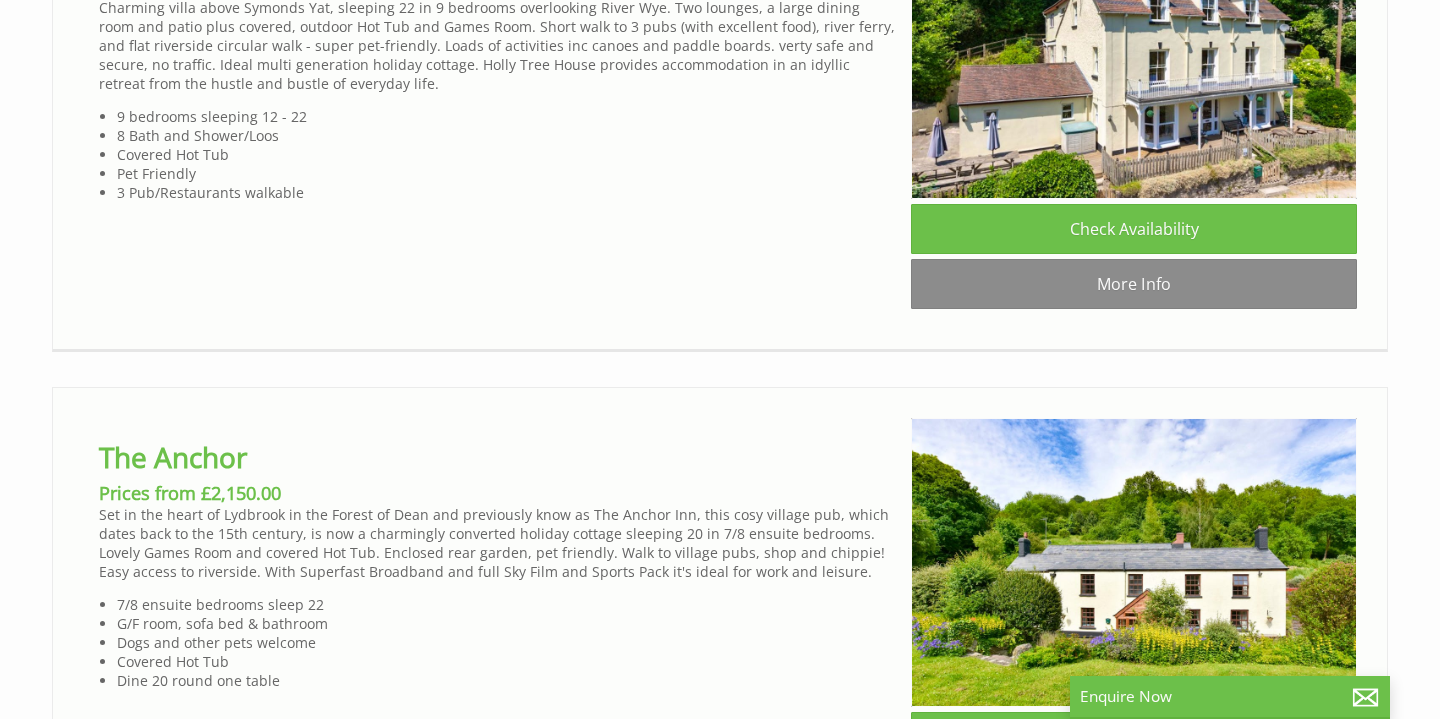 scroll, scrollTop: 3273, scrollLeft: 0, axis: vertical 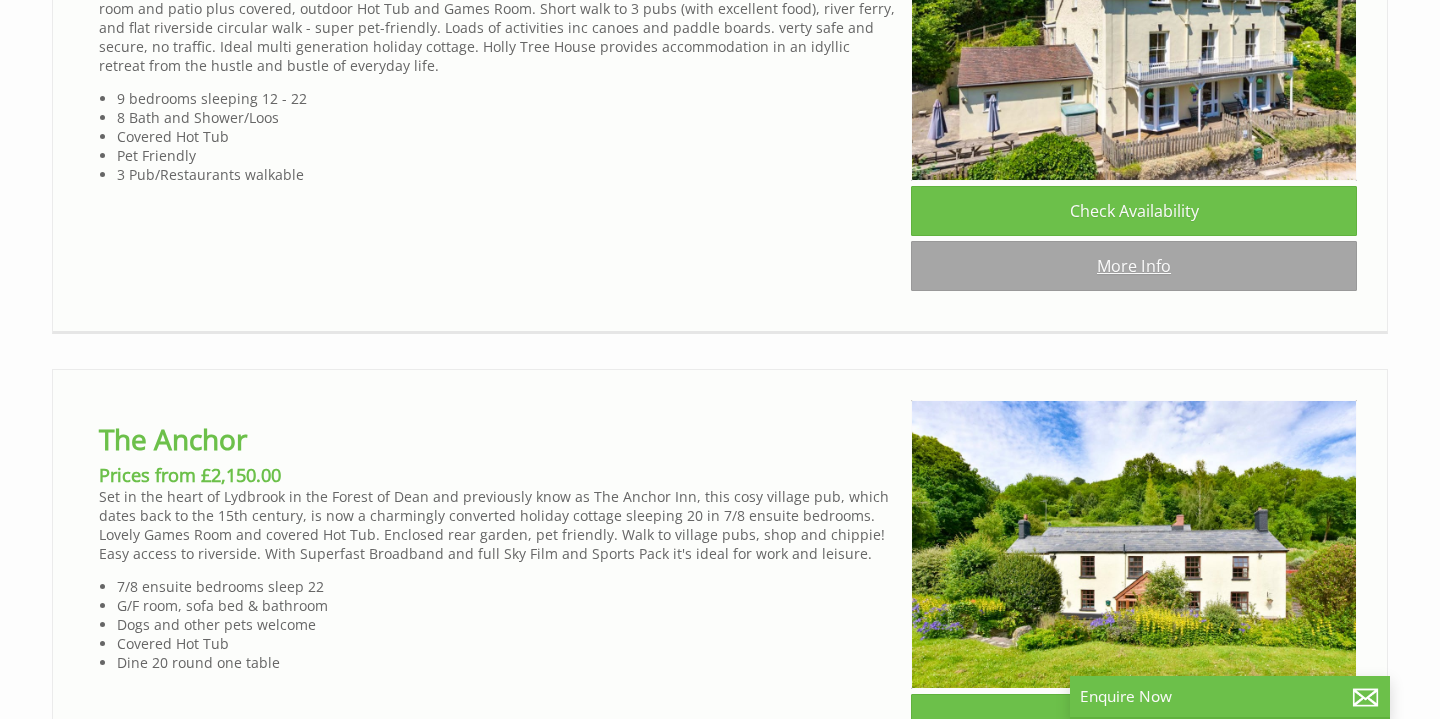 click on "More Info" at bounding box center (1134, 266) 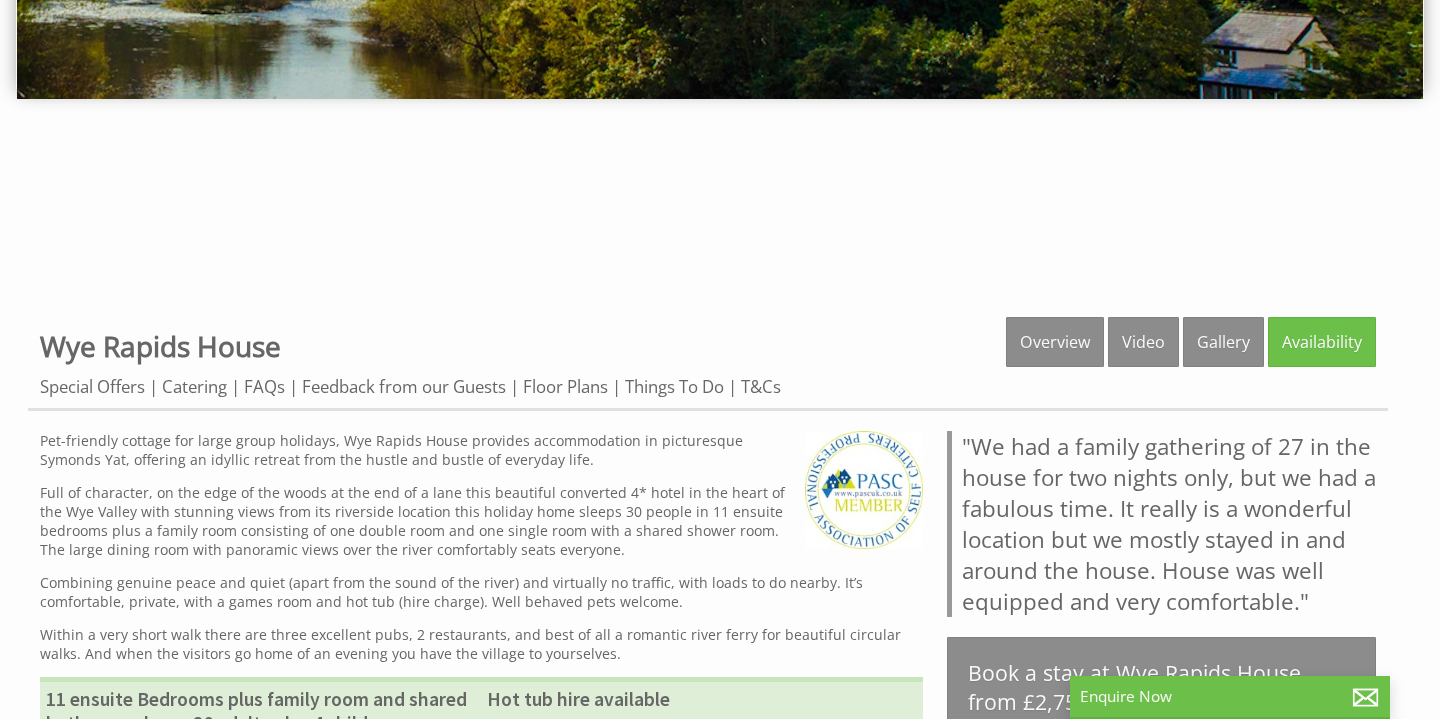 scroll, scrollTop: 549, scrollLeft: 0, axis: vertical 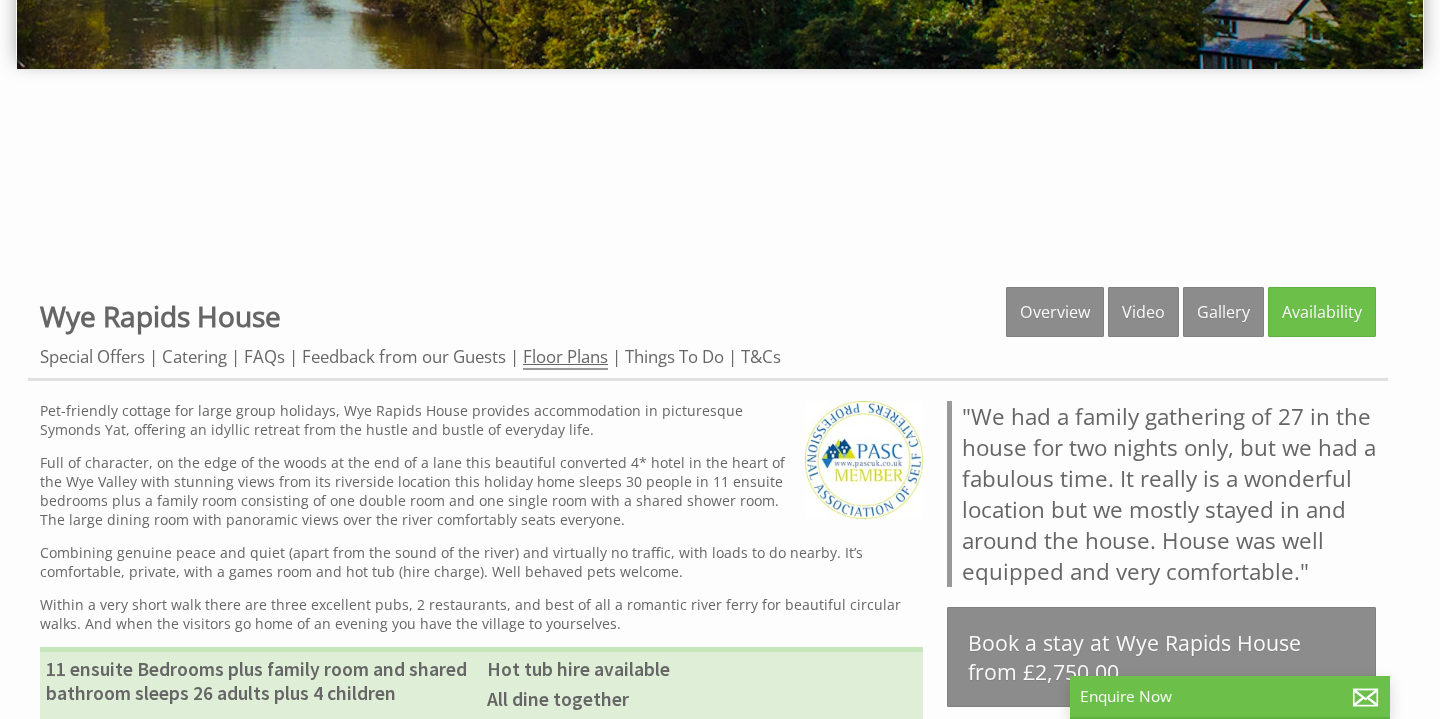 click on "Floor Plans" at bounding box center (565, 357) 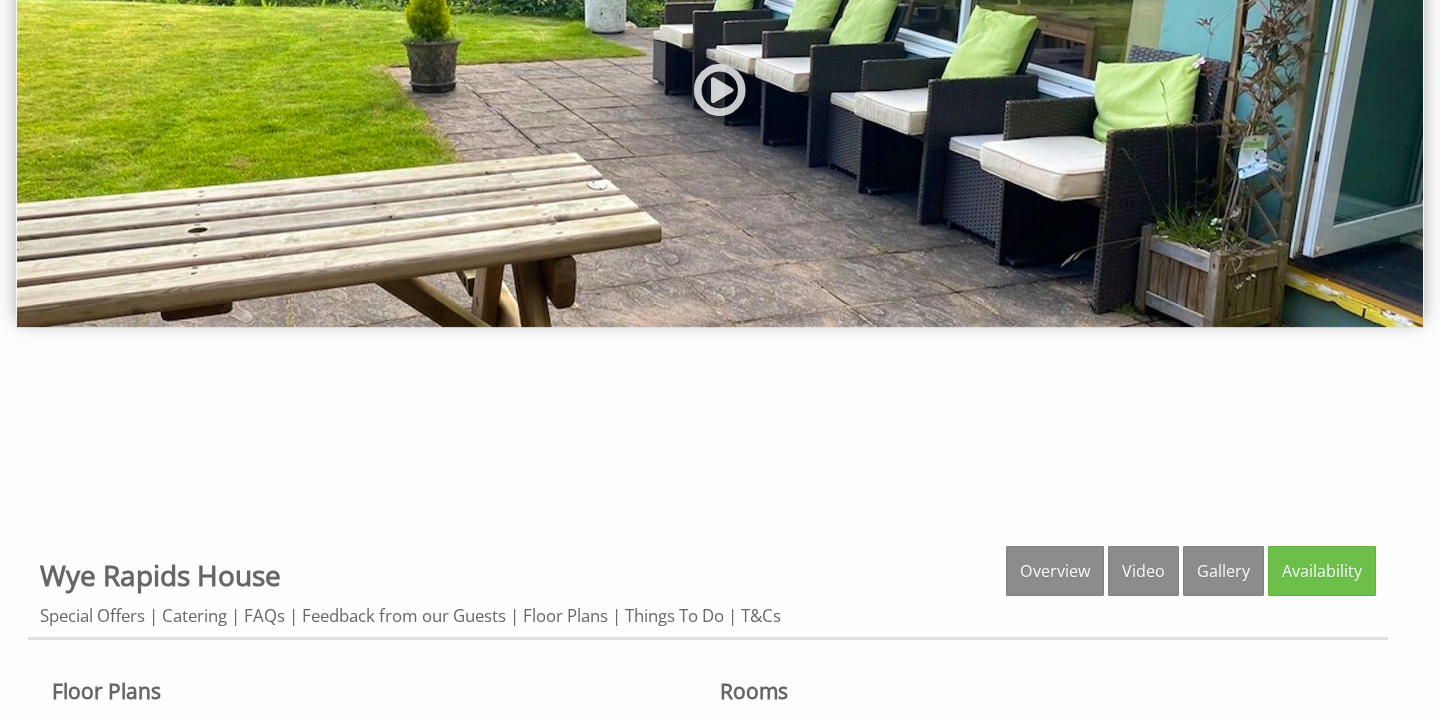 scroll, scrollTop: 819, scrollLeft: 0, axis: vertical 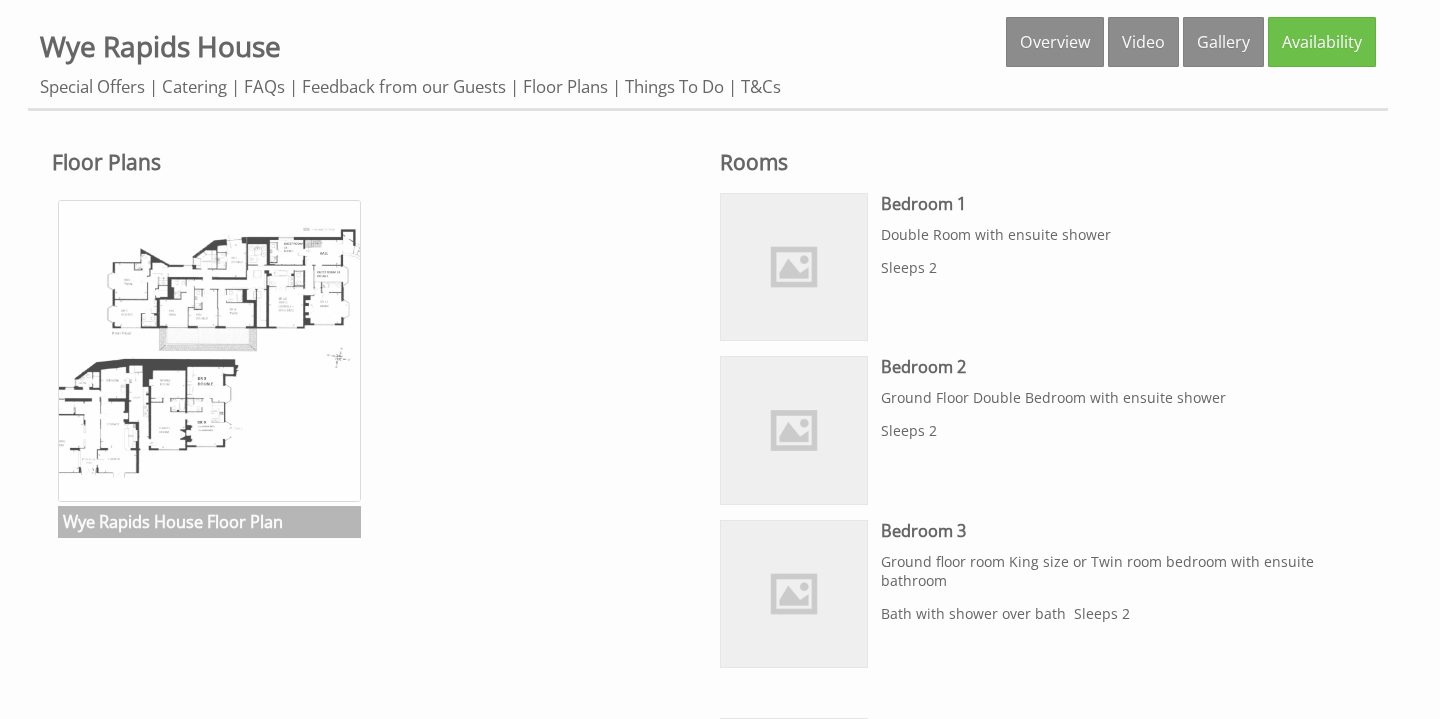 click at bounding box center (209, 351) 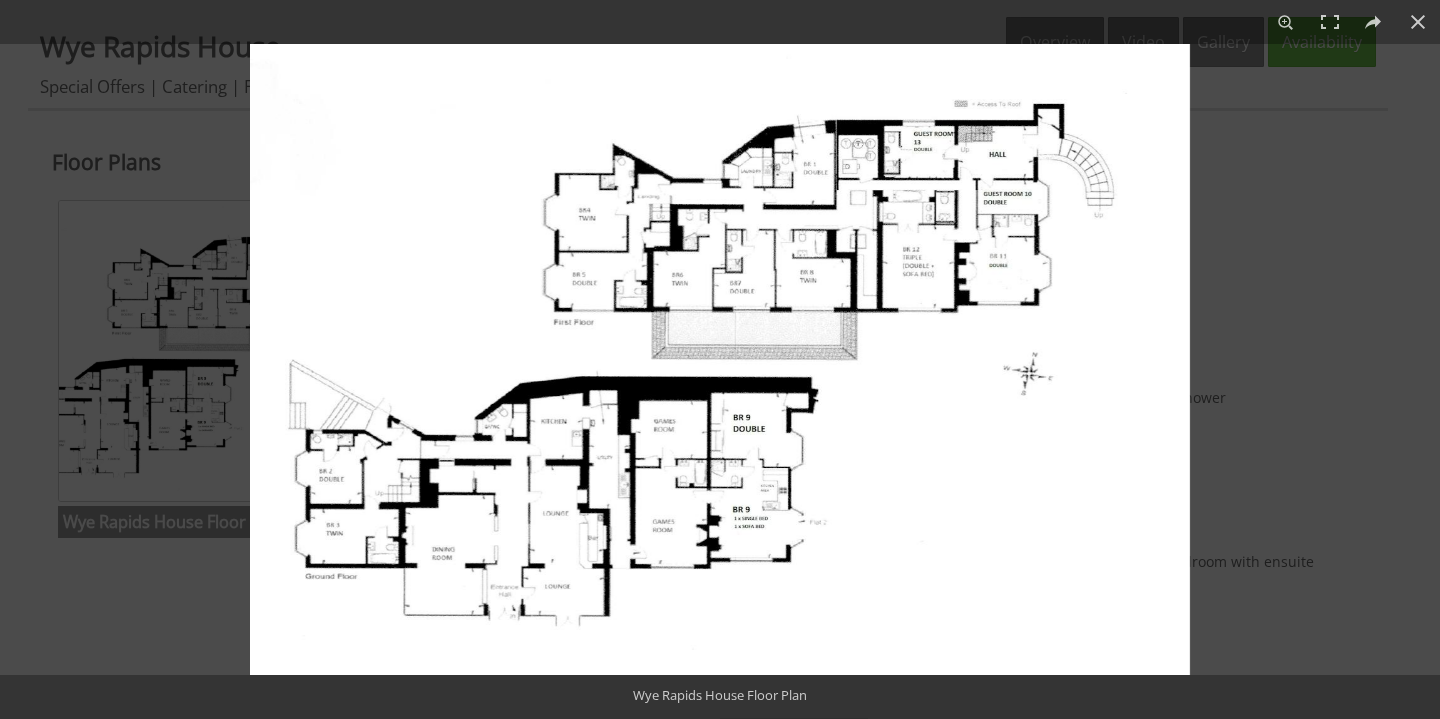 click at bounding box center [720, 359] 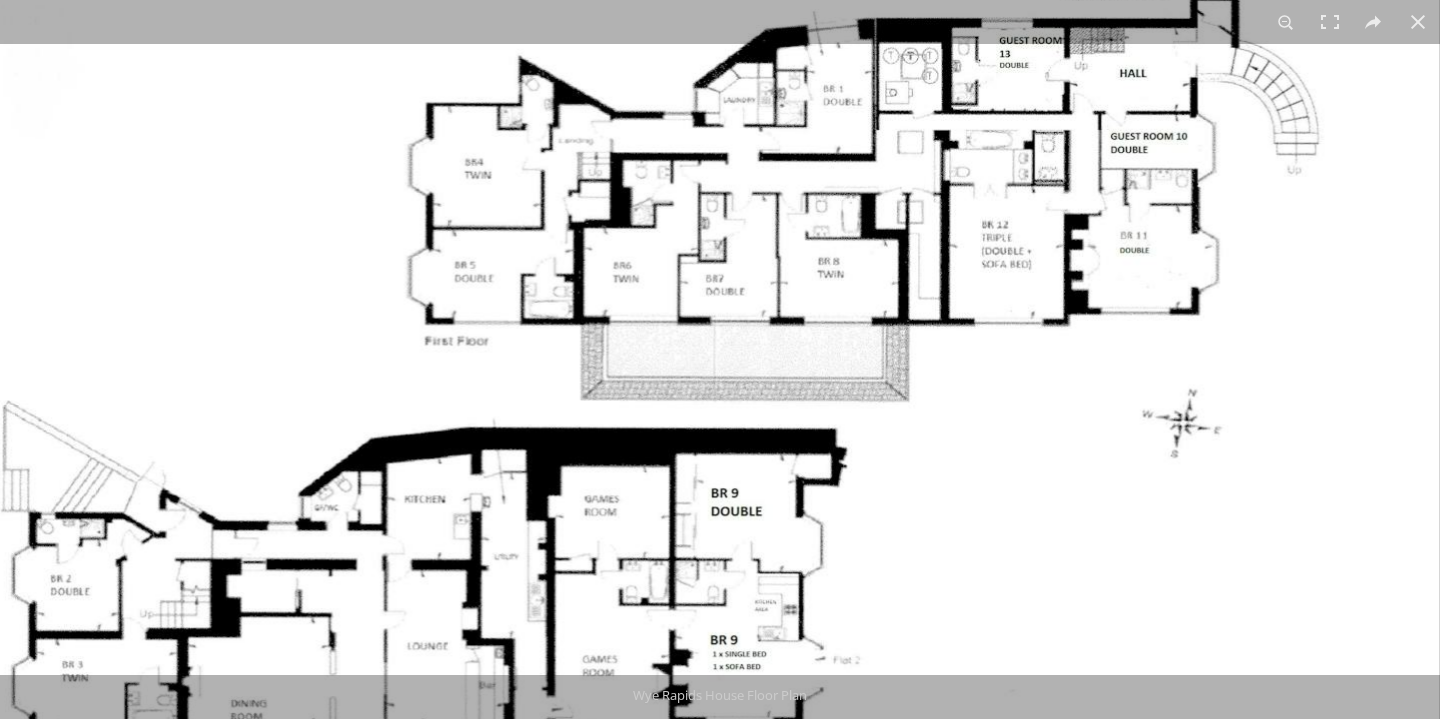 click at bounding box center [690, 400] 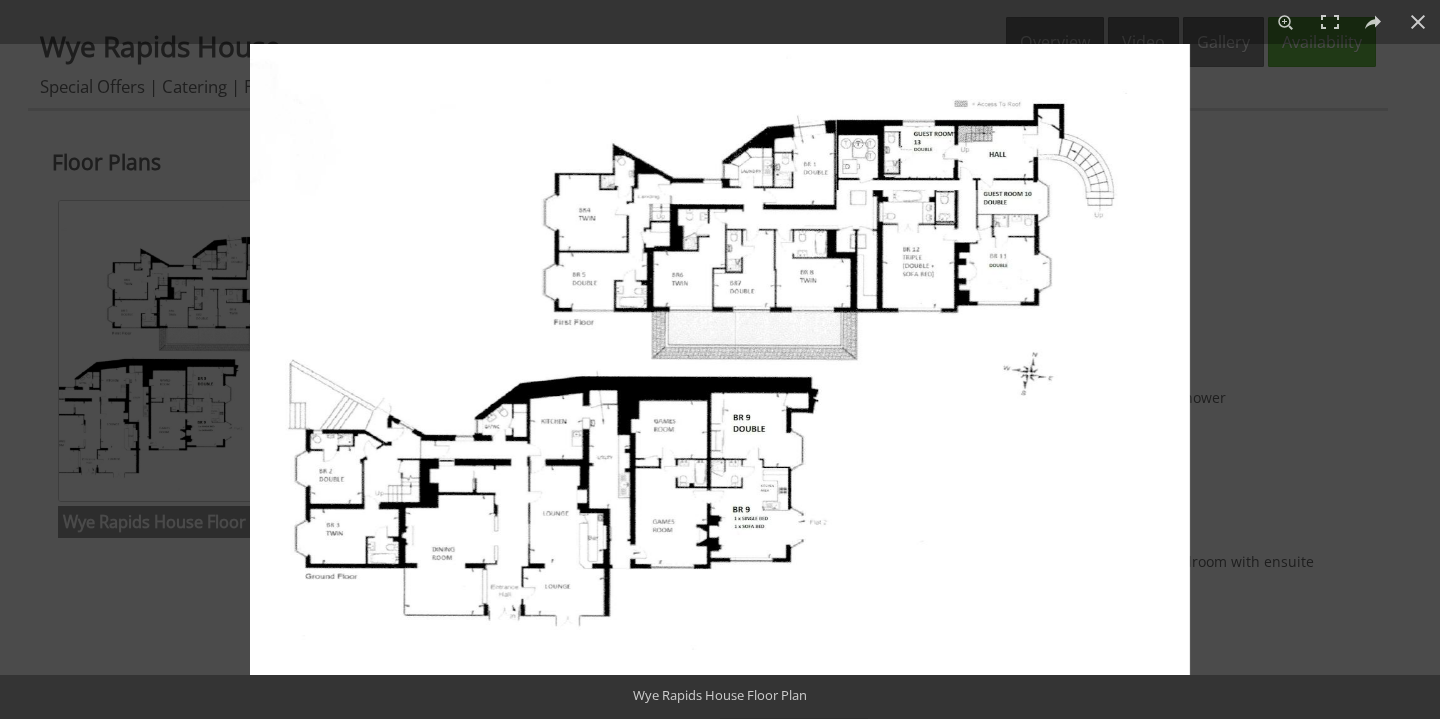 click at bounding box center (720, 359) 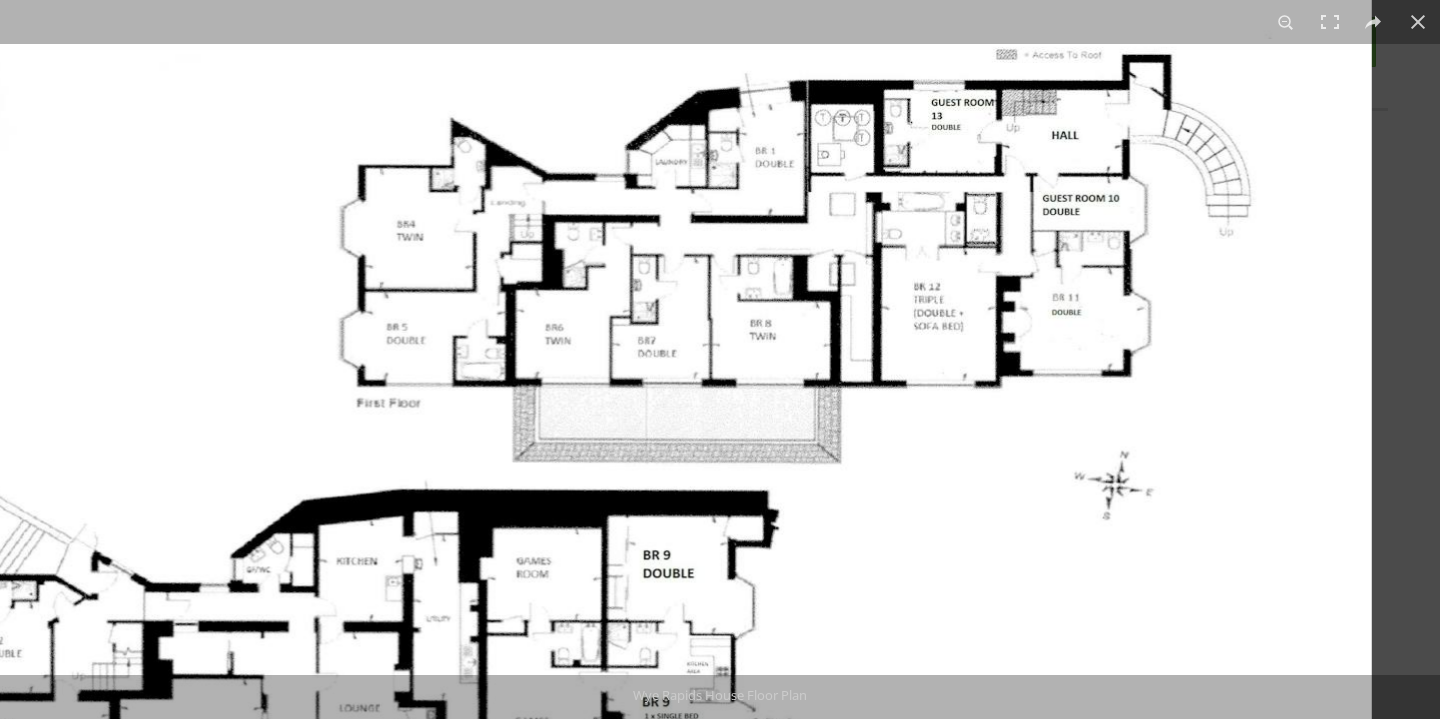 drag, startPoint x: 698, startPoint y: 318, endPoint x: 509, endPoint y: 391, distance: 202.608 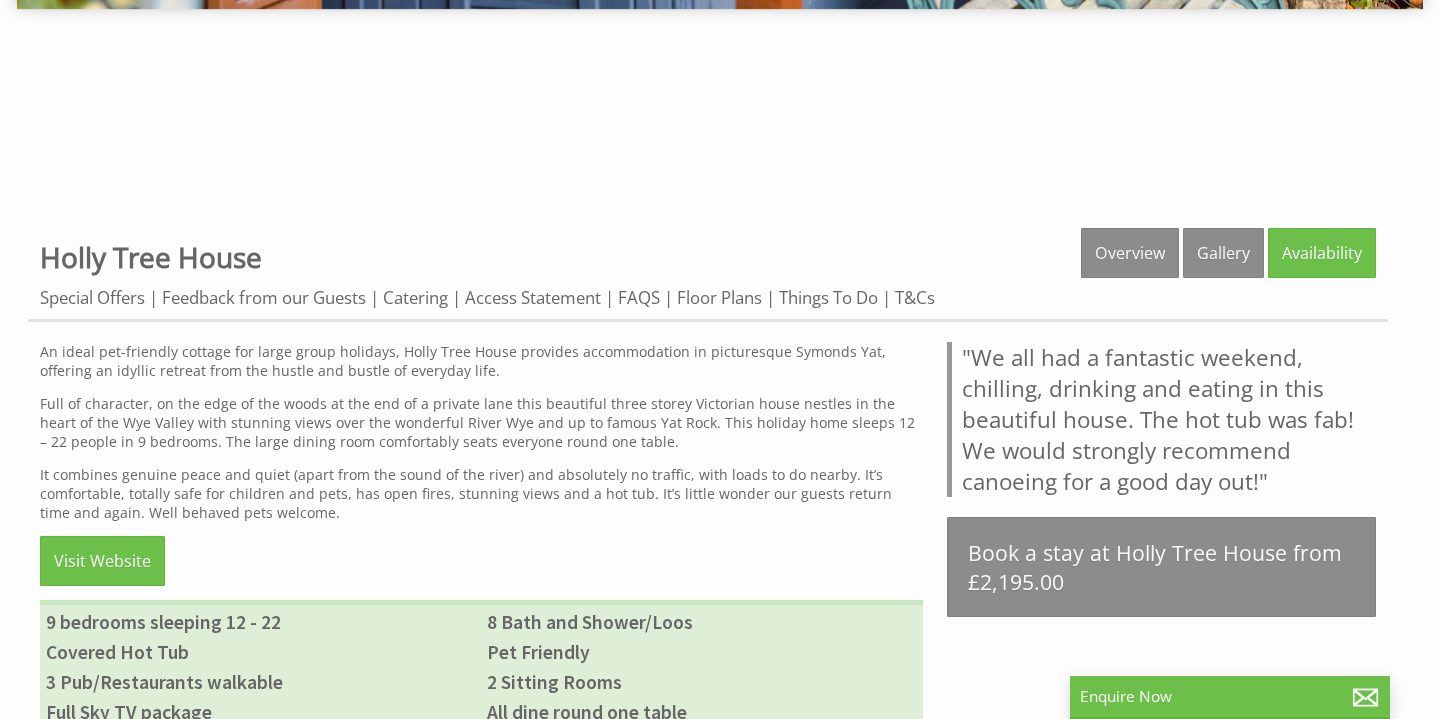 scroll, scrollTop: 608, scrollLeft: 0, axis: vertical 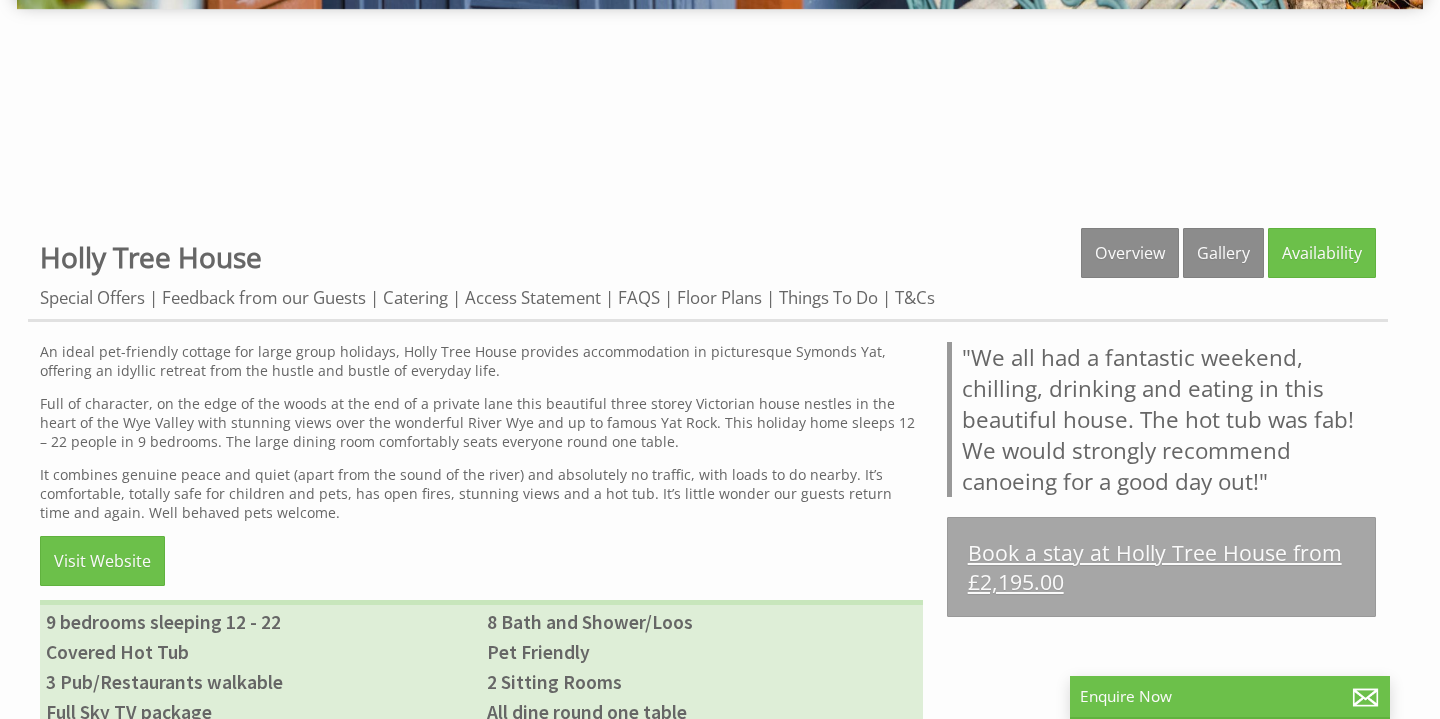 click on "Book a stay at Holly Tree House from £2,195.00" at bounding box center [1161, 567] 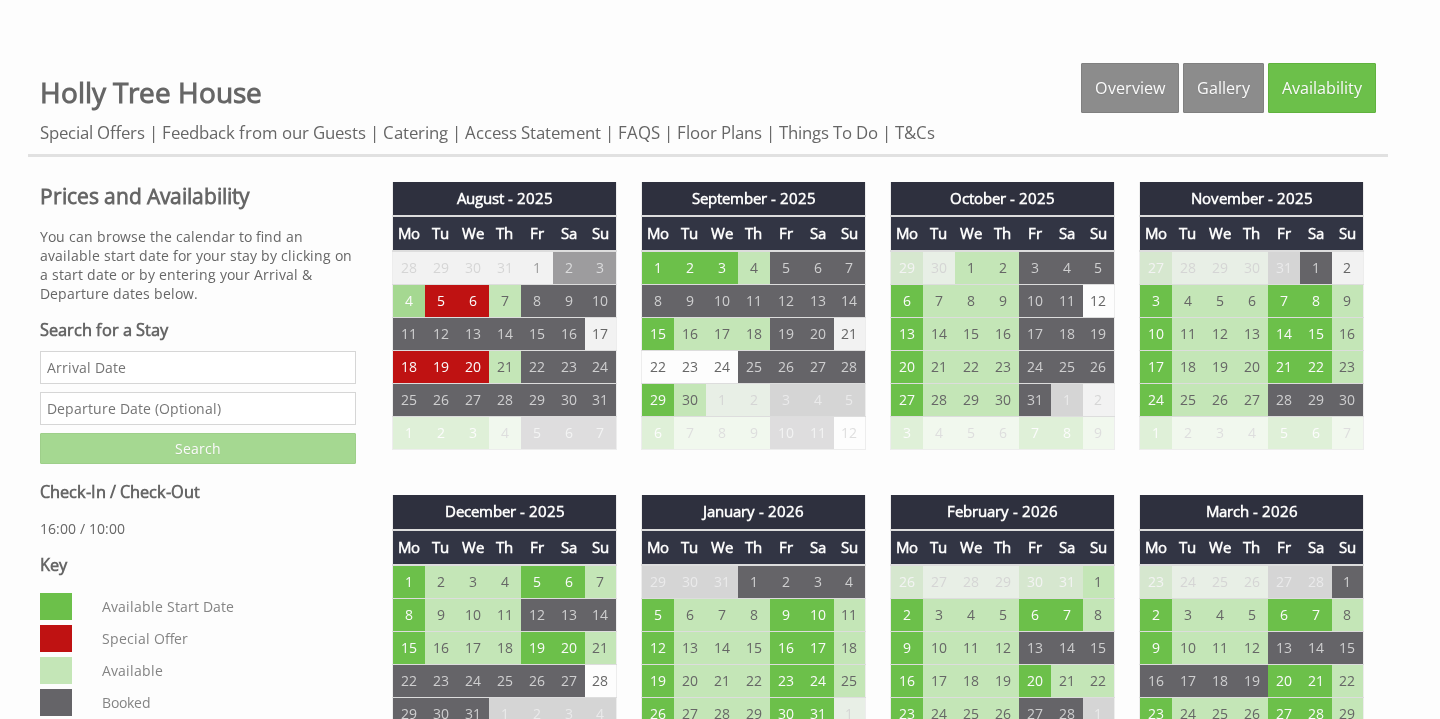 scroll, scrollTop: 764, scrollLeft: 0, axis: vertical 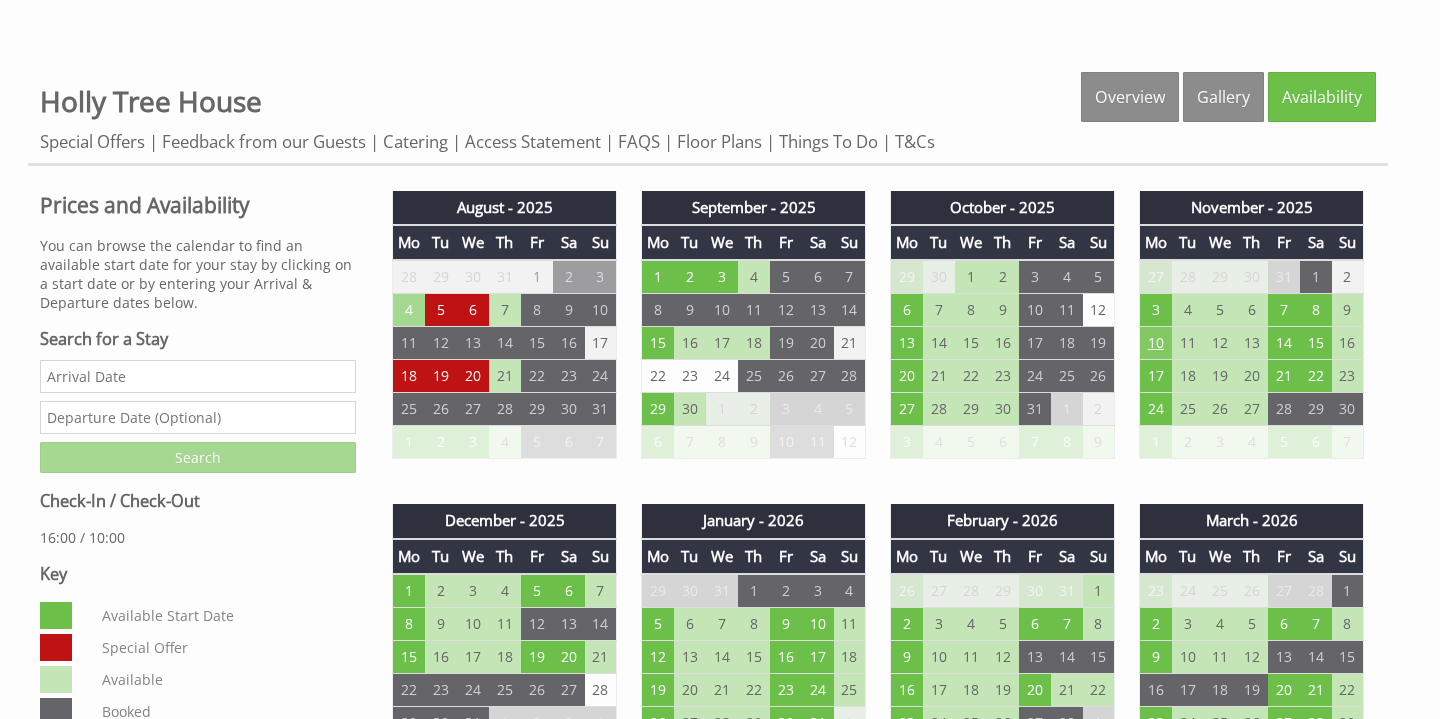 click on "10" at bounding box center [1156, 343] 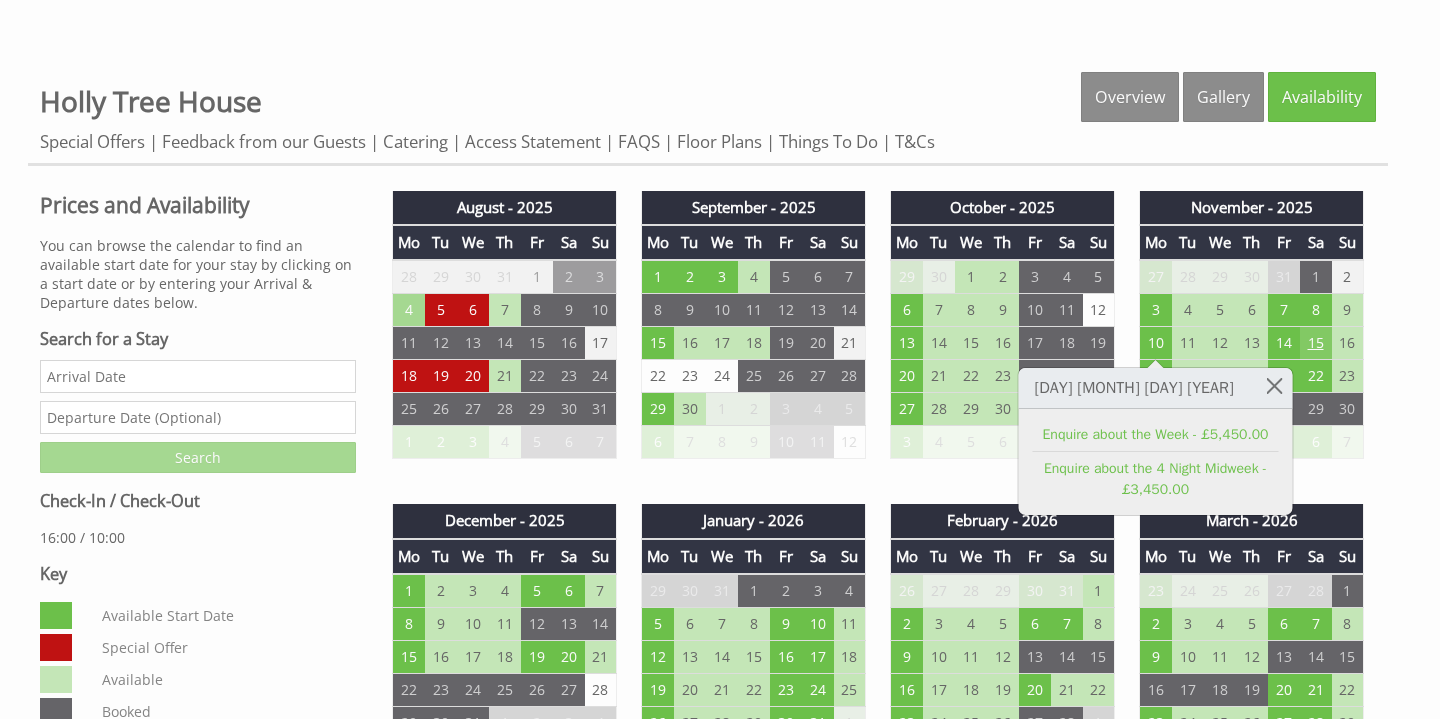 click on "15" at bounding box center (1316, 343) 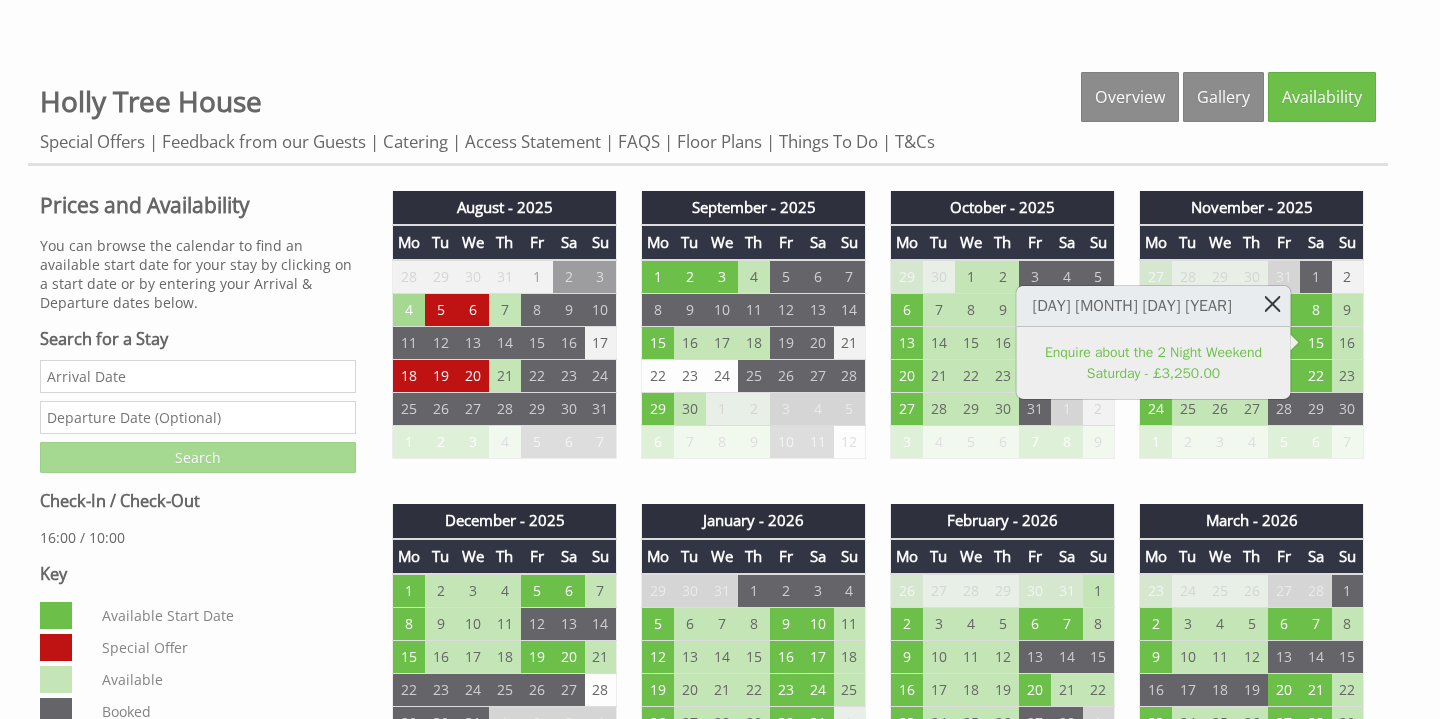 click at bounding box center [1272, 303] 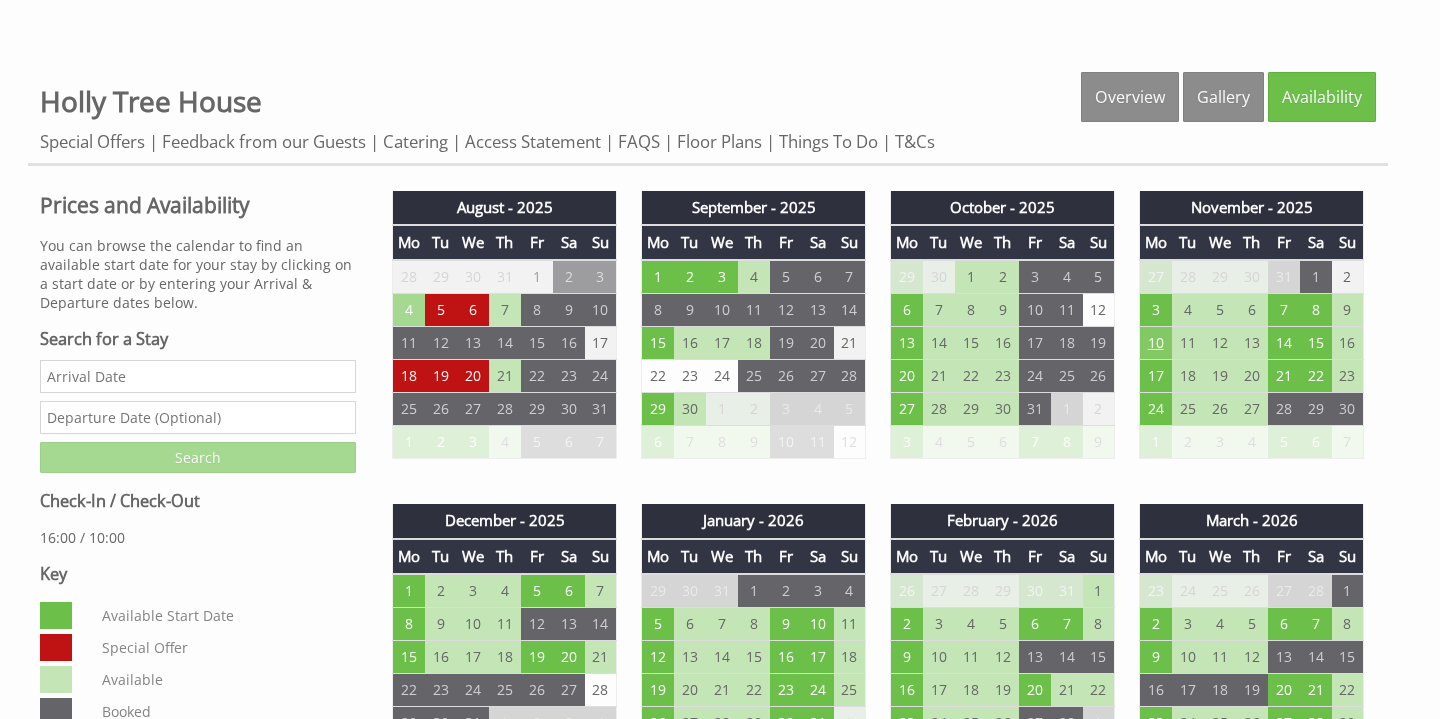 click on "10" at bounding box center (1156, 343) 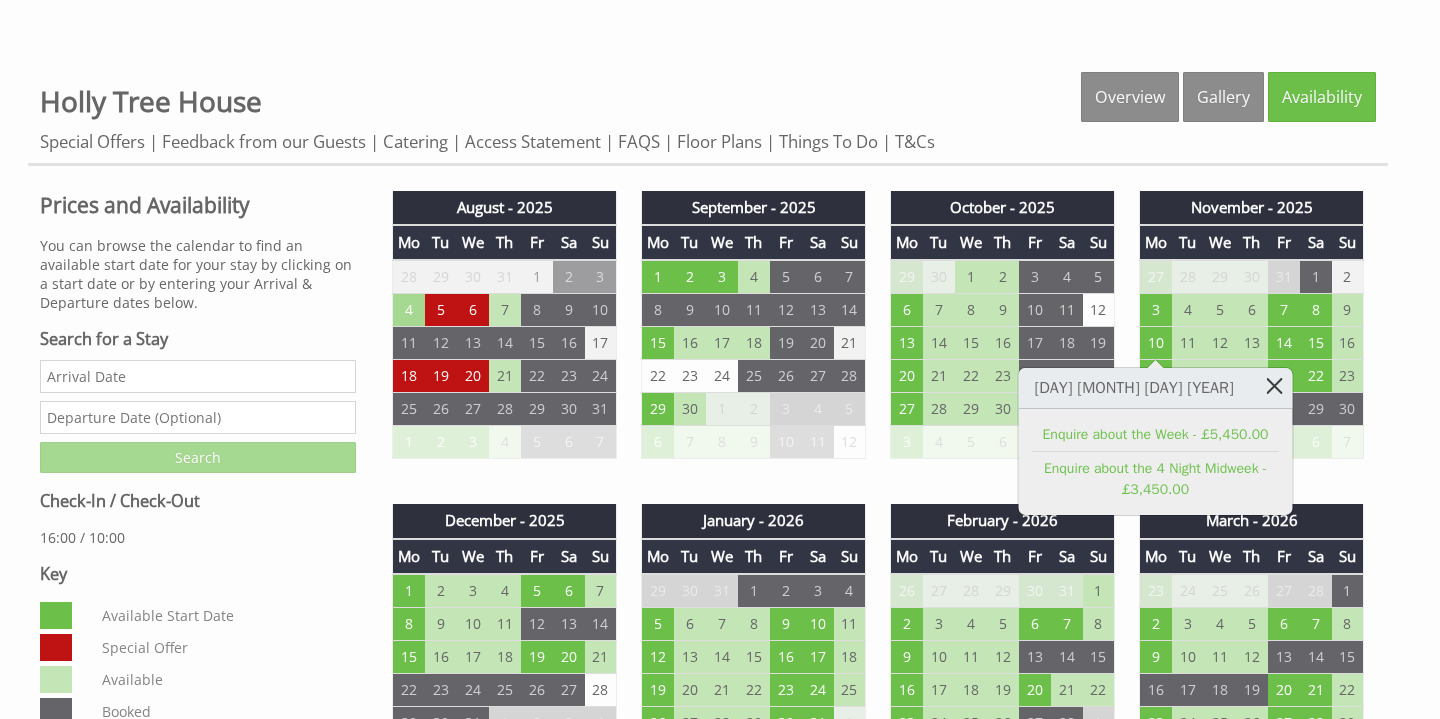 click at bounding box center [1274, 385] 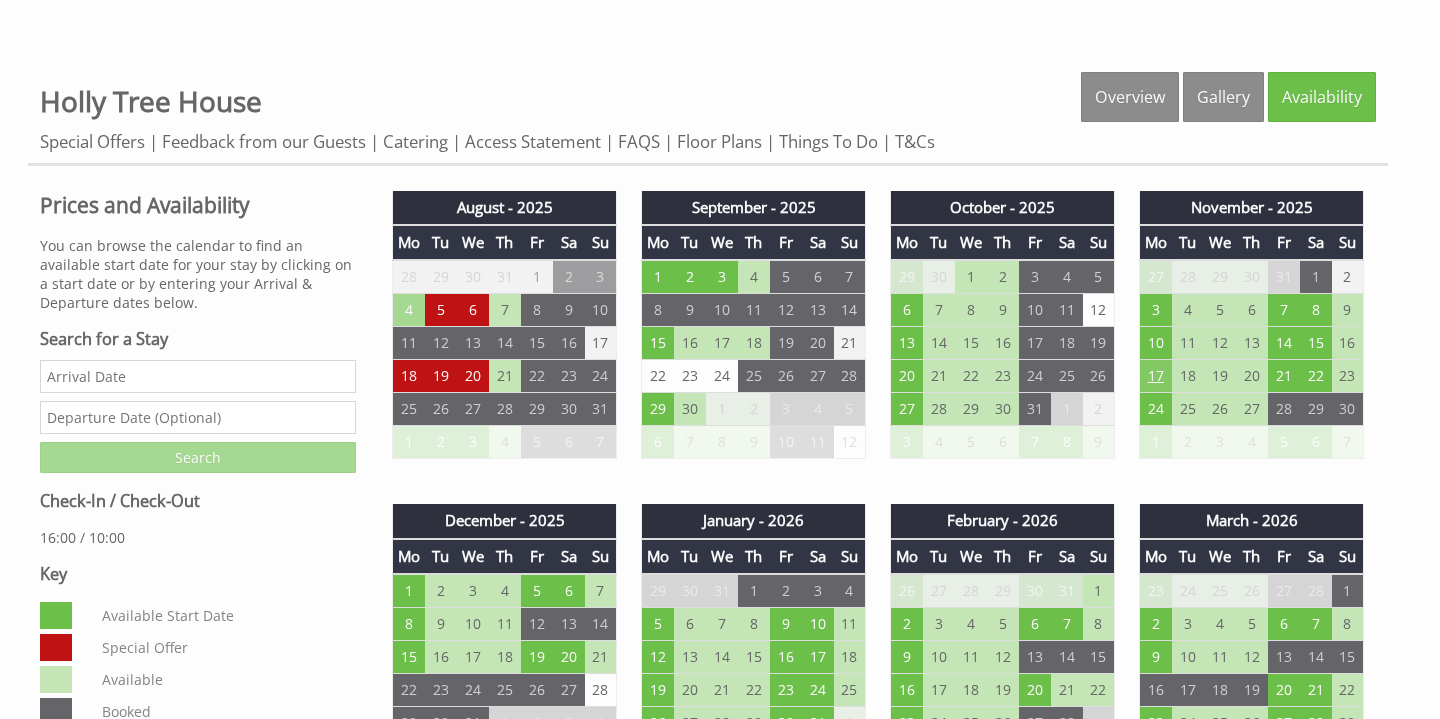 click on "17" at bounding box center [1156, 376] 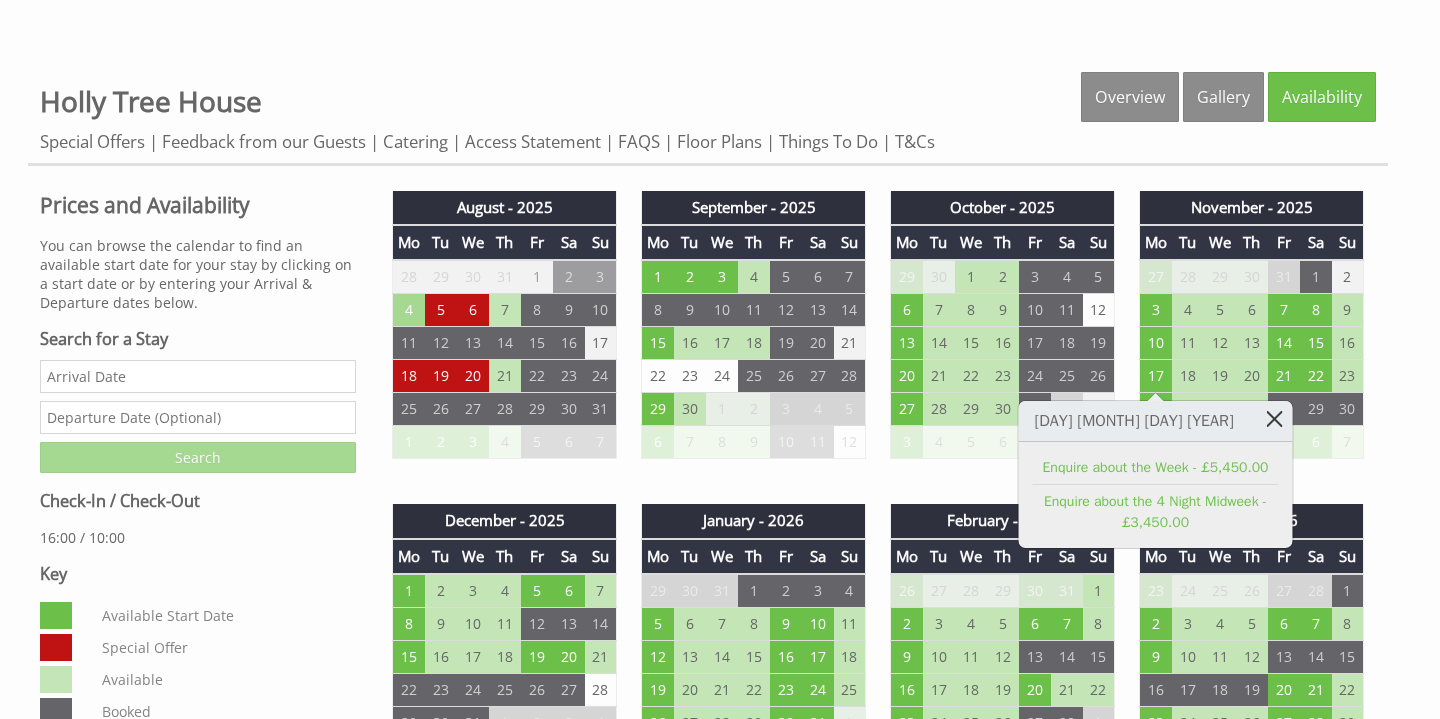 click at bounding box center (1274, 418) 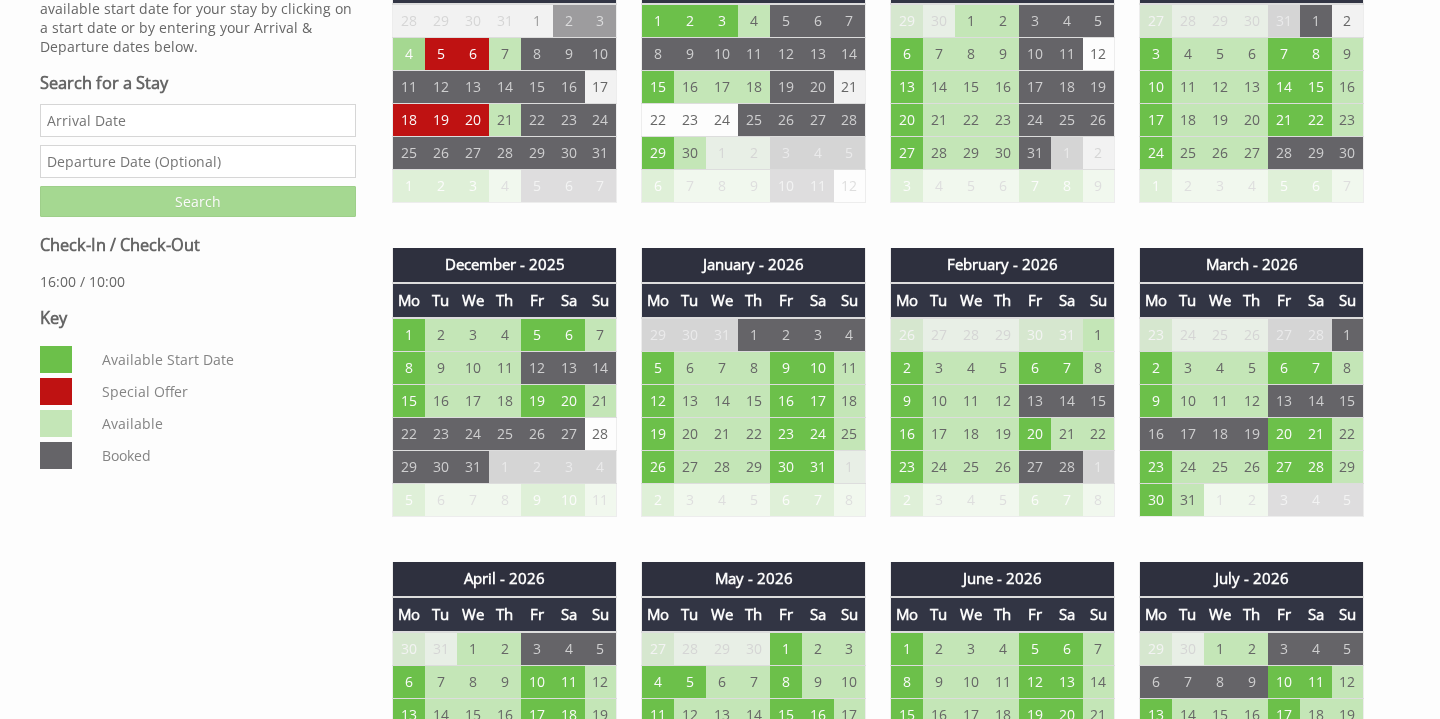 scroll, scrollTop: 809, scrollLeft: 0, axis: vertical 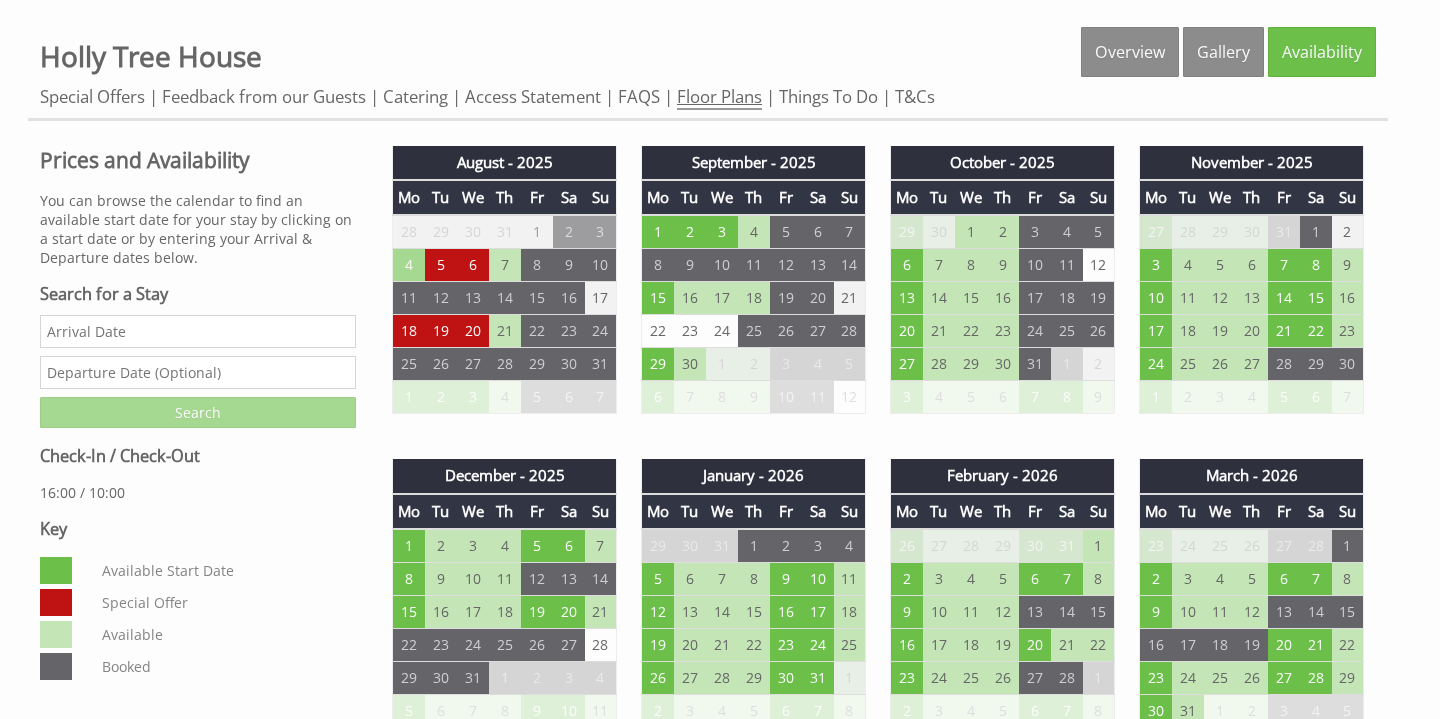 click on "Floor Plans" at bounding box center [719, 97] 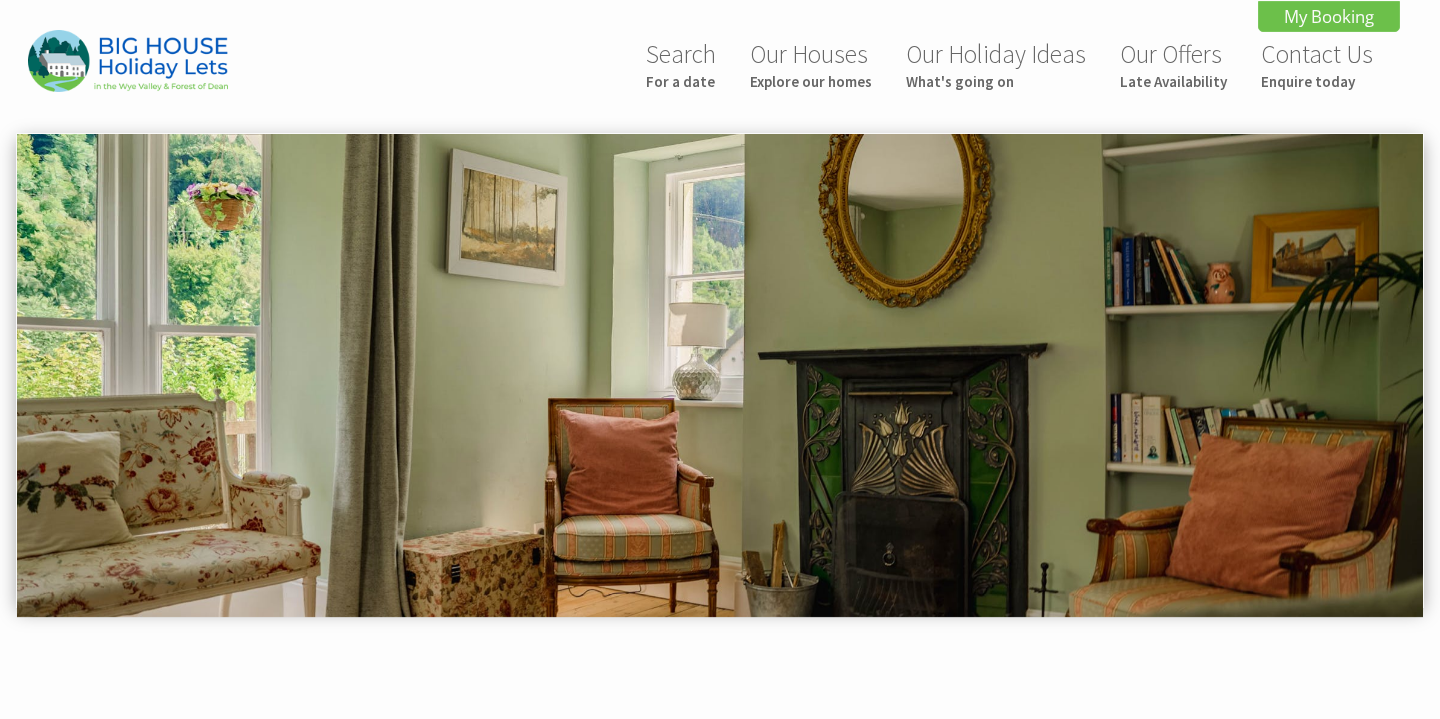 scroll, scrollTop: 837, scrollLeft: 0, axis: vertical 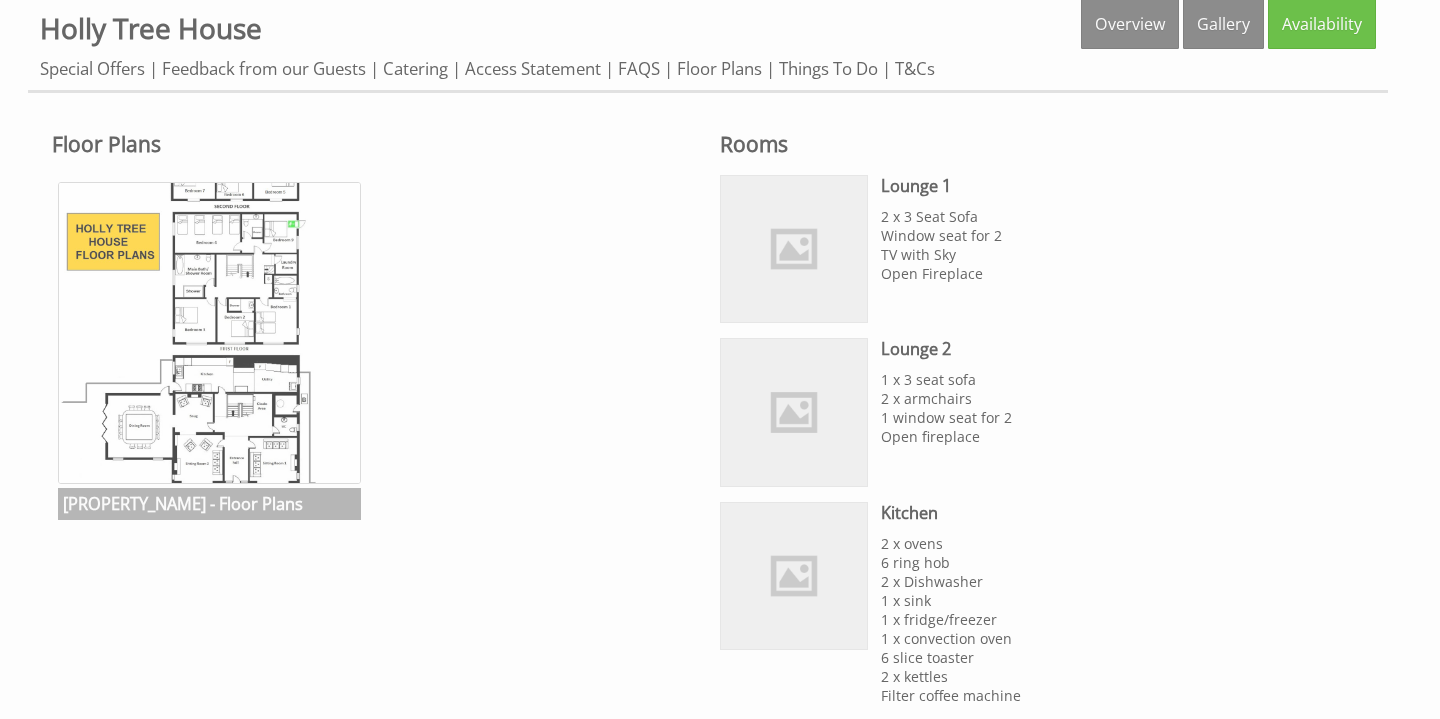 click at bounding box center (209, 333) 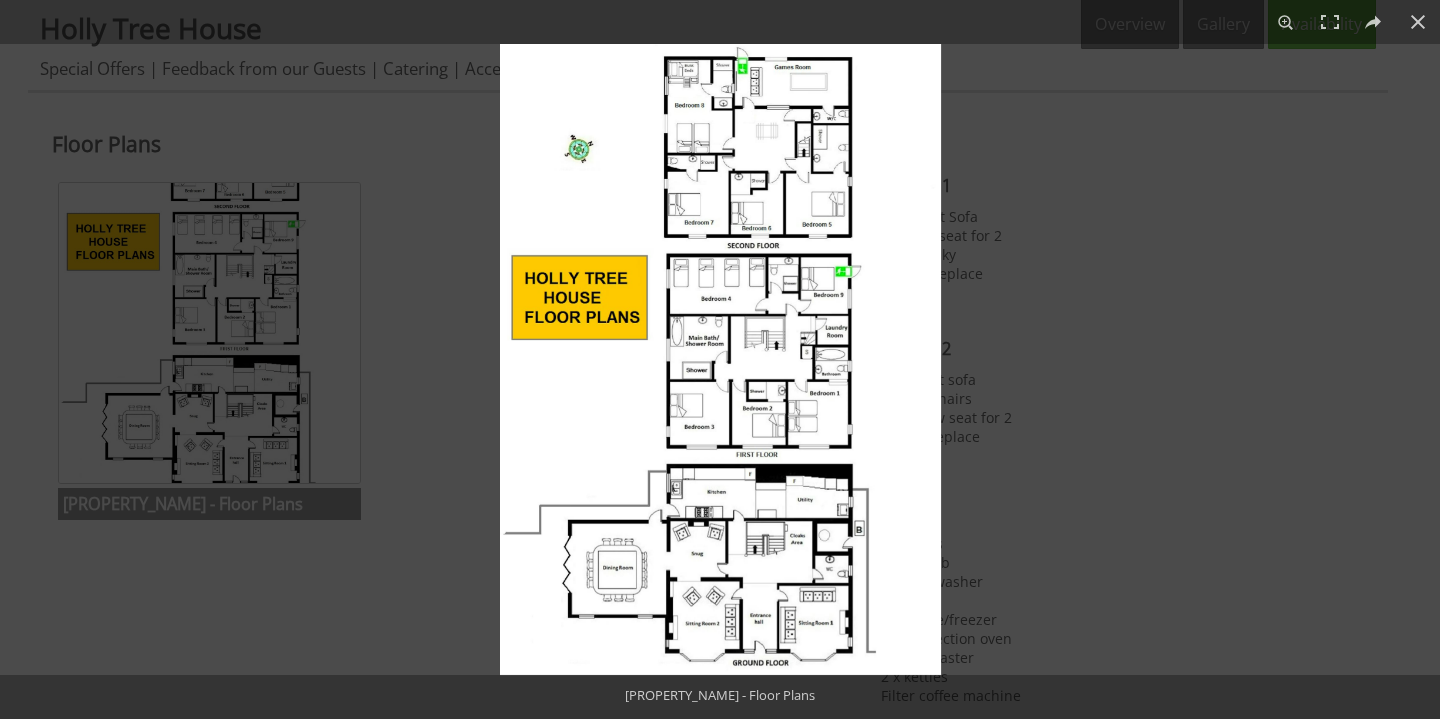 click at bounding box center [720, 359] 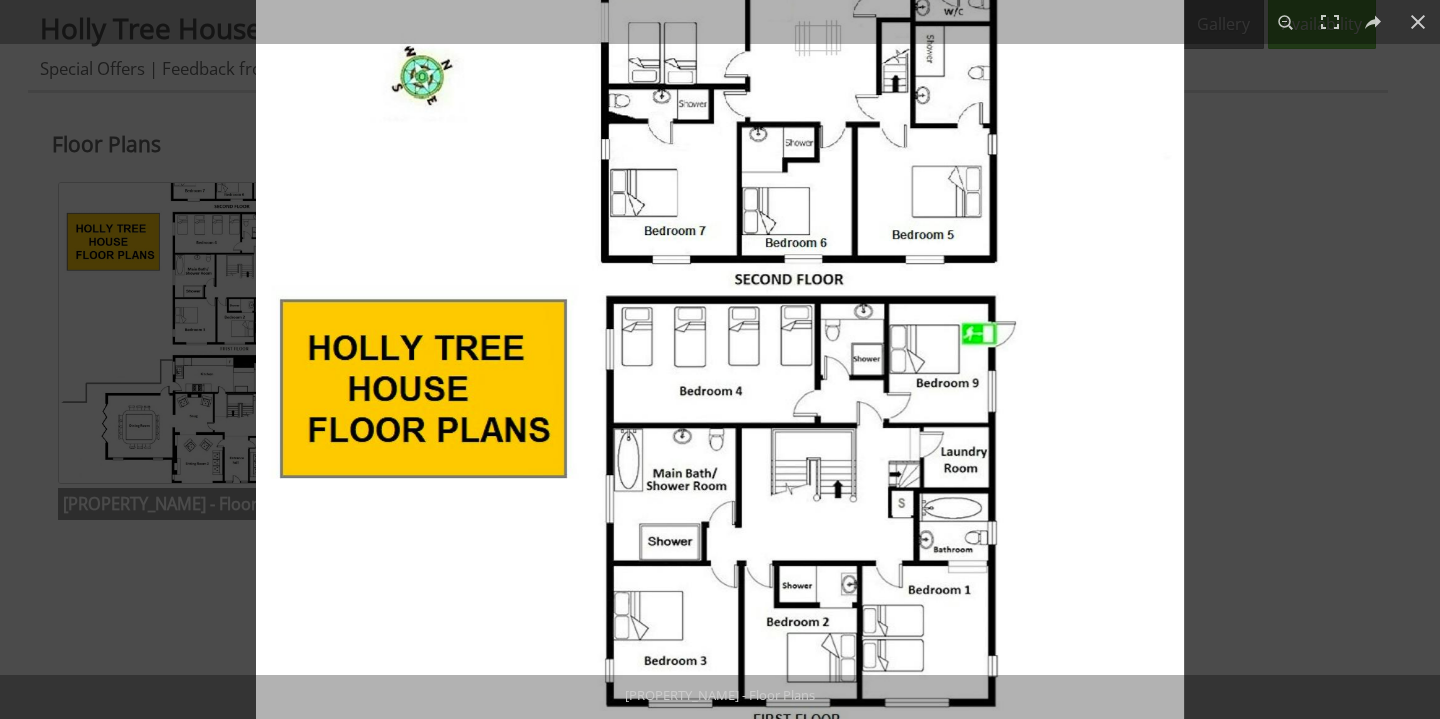 drag, startPoint x: 705, startPoint y: 204, endPoint x: 705, endPoint y: 588, distance: 384 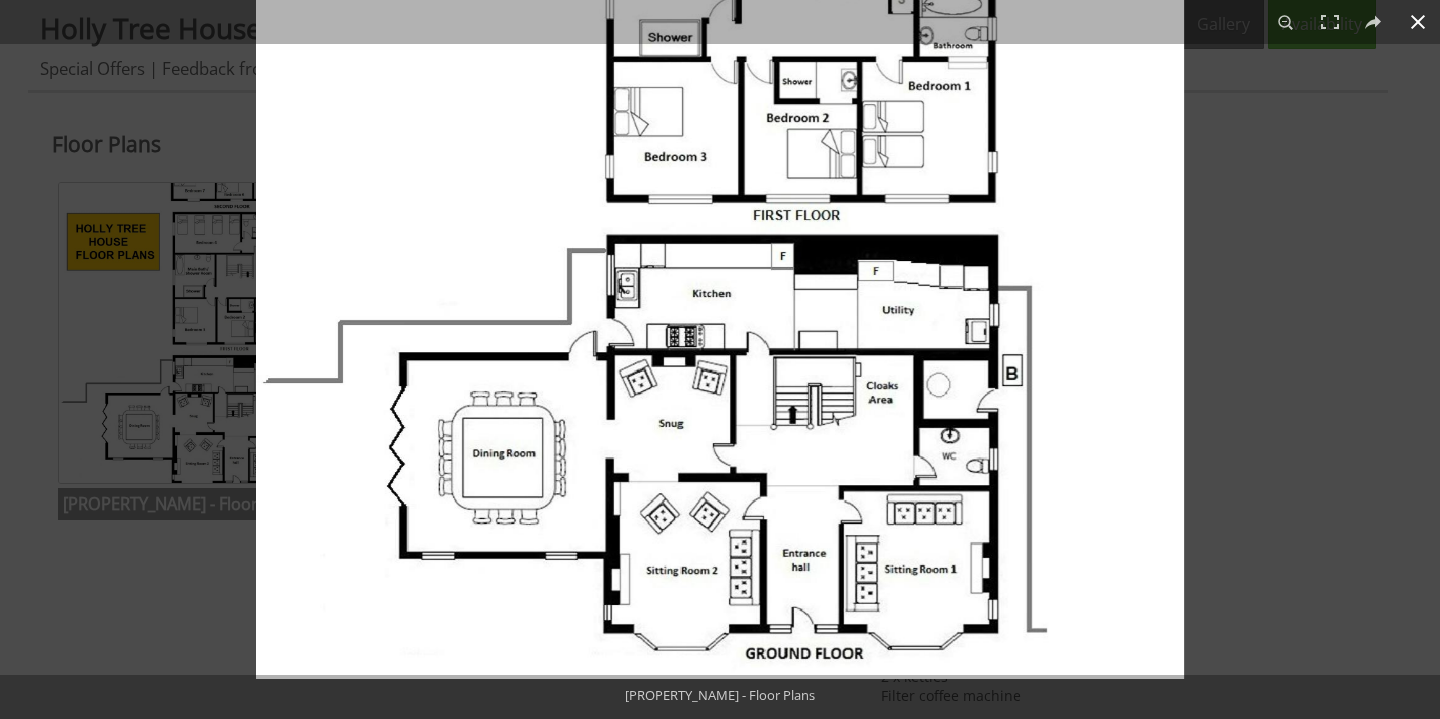 click at bounding box center [720, 359] 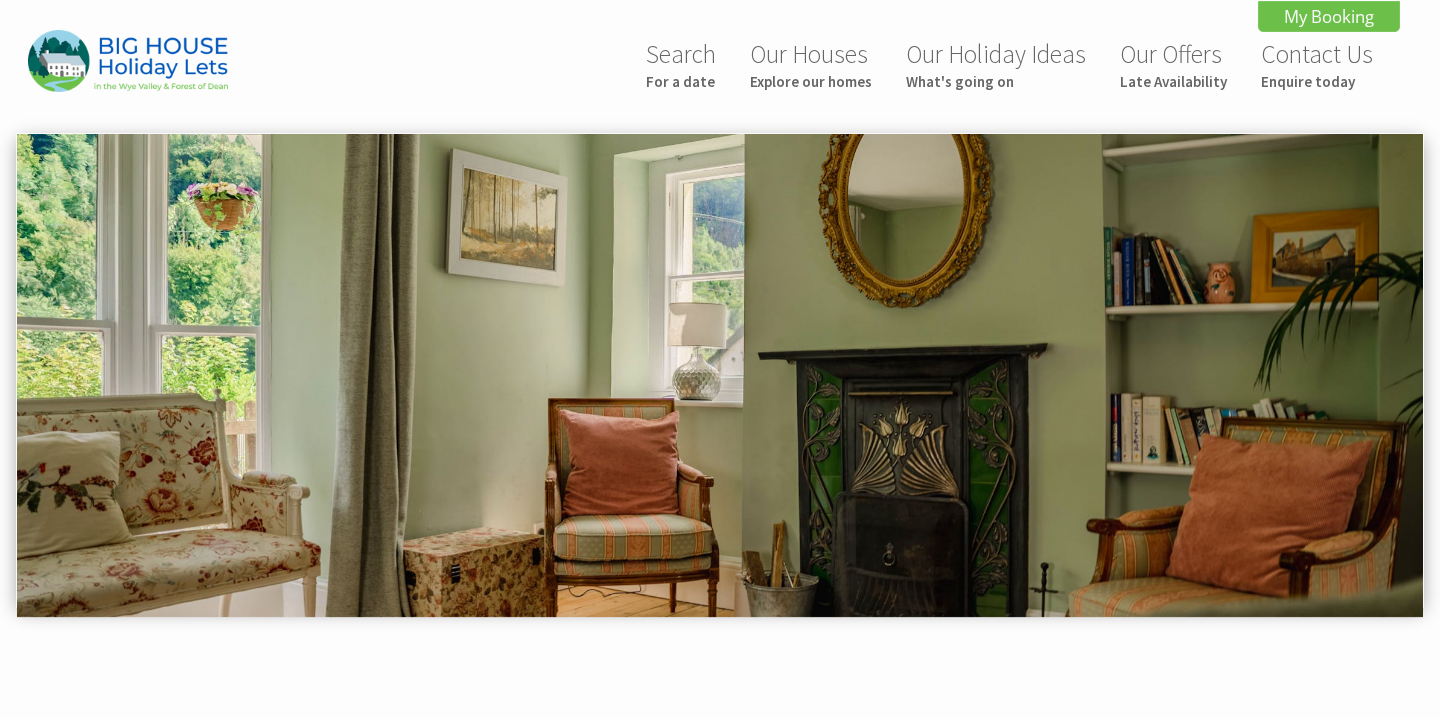 scroll, scrollTop: 809, scrollLeft: 0, axis: vertical 